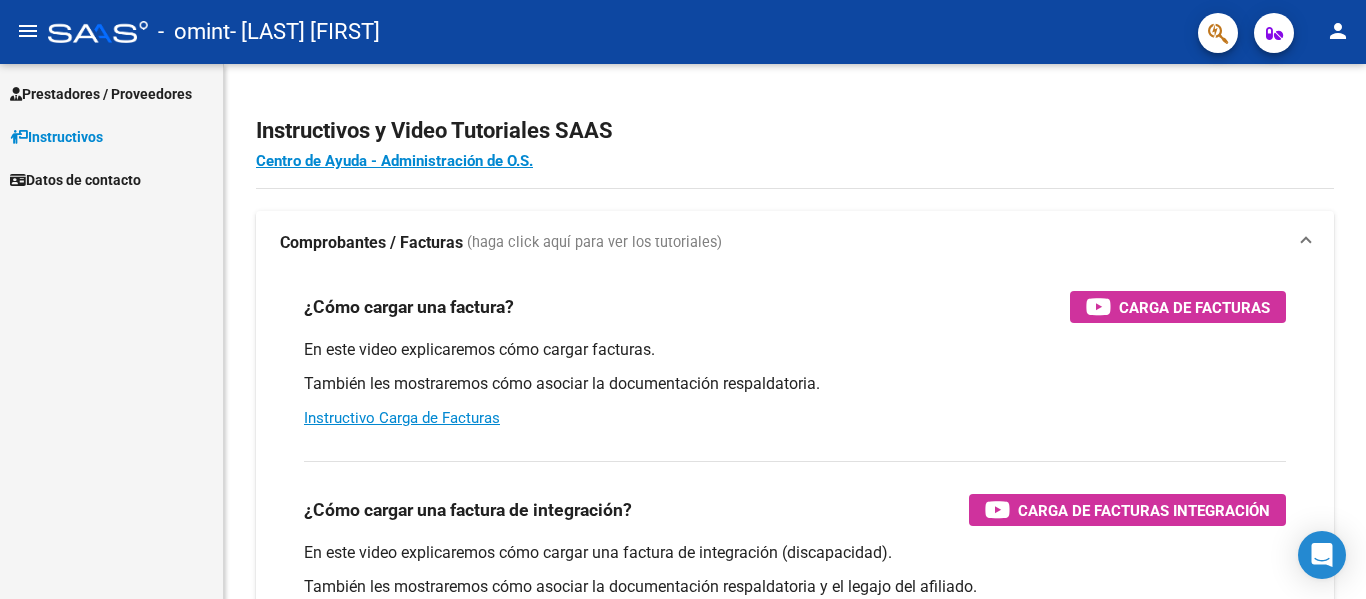 scroll, scrollTop: 0, scrollLeft: 0, axis: both 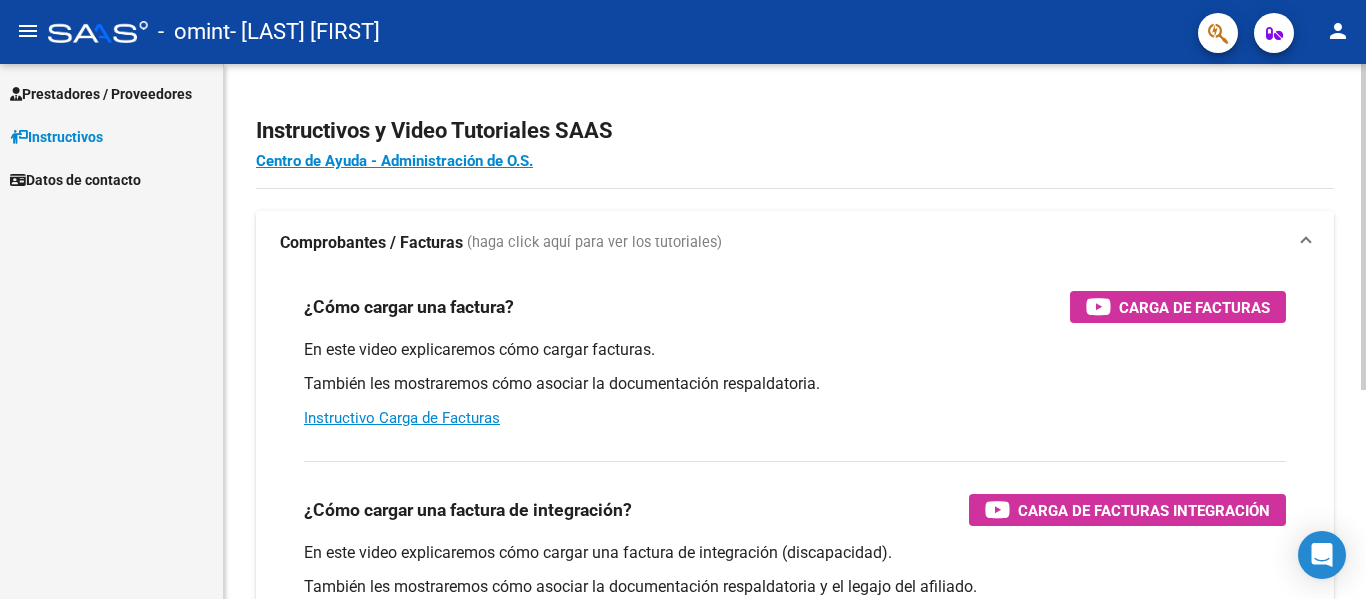click on "¿Cómo cargar una factura de integración?    Carga de Facturas Integración" at bounding box center (795, 510) 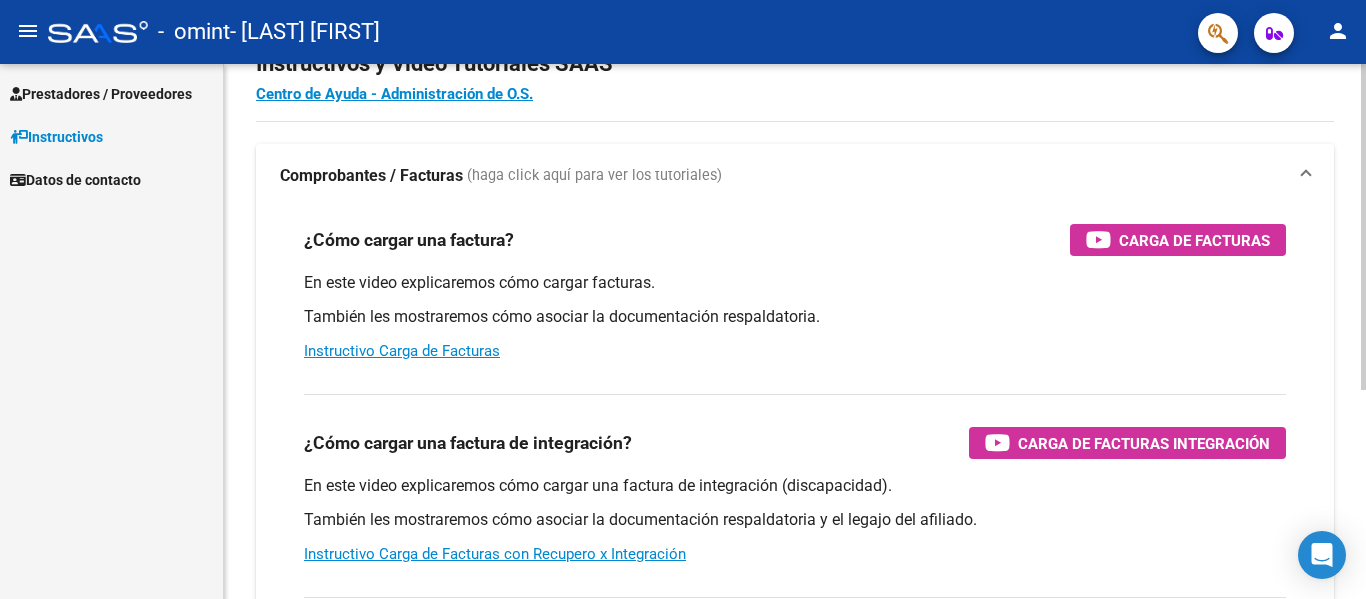 scroll, scrollTop: 100, scrollLeft: 0, axis: vertical 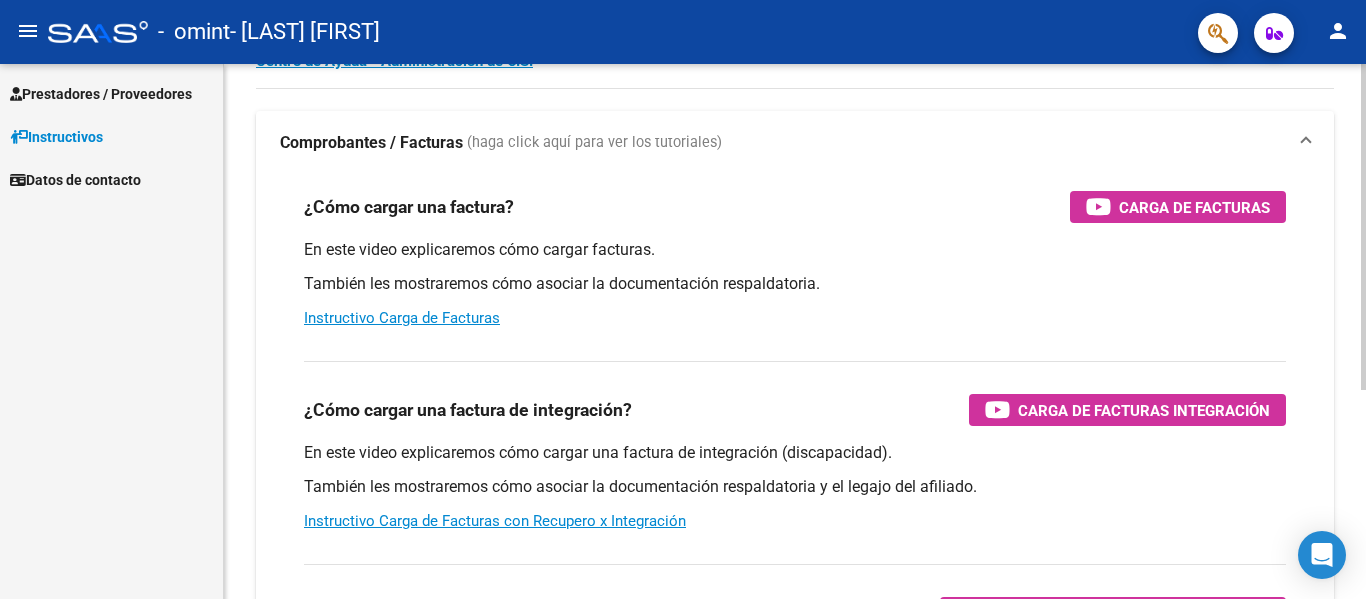 click on "¿Cómo cargar una factura?    Carga de Facturas En este video explicaremos cómo cargar facturas. También les mostraremos cómo asociar la documentación respaldatoria. Instructivo Carga de Facturas ¿Cómo cargar una factura de integración?    Carga de Facturas Integración En este video explicaremos cómo cargar una factura de integración (discapacidad). También les mostraremos cómo asociar la documentación respaldatoria y el legajo del afiliado. Instructivo Carga de Facturas con Recupero x Integración ¿Cómo editar una factura de integración?    Edición de Facturas de integración En este video explicaremos cómo editar una factura que ya habíamos cargado. Les mostraremos cómo asociar la documentación respaldatoria y la trazabilidad." at bounding box center [795, 460] 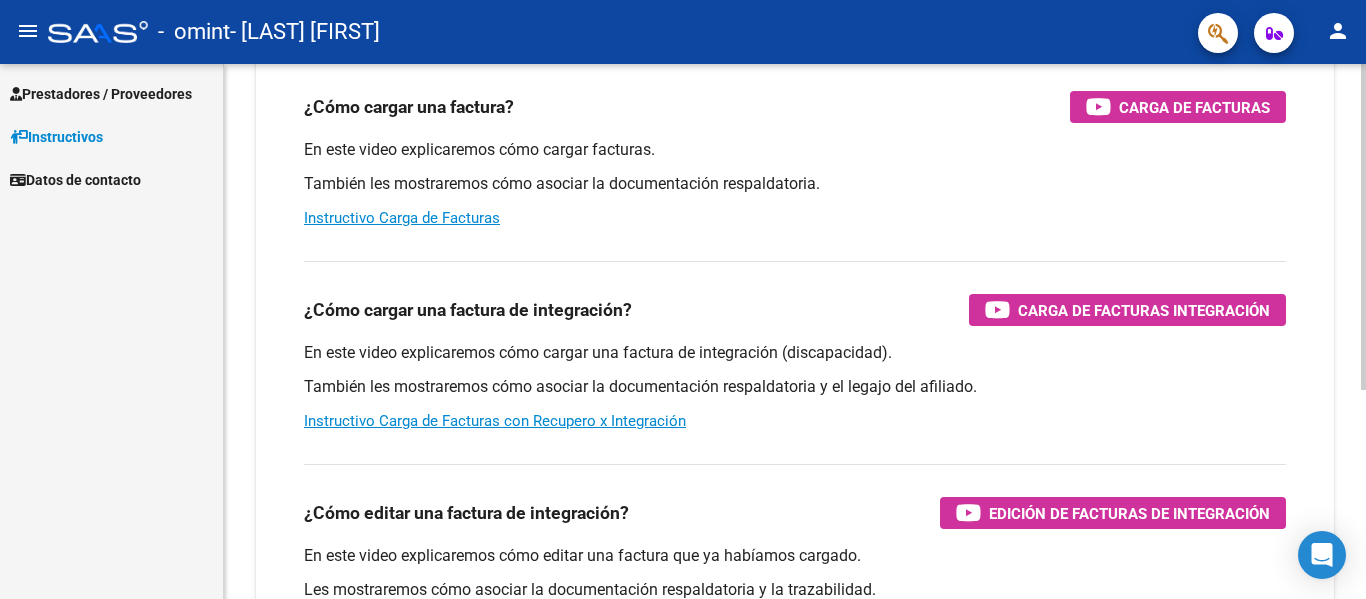 scroll, scrollTop: 0, scrollLeft: 0, axis: both 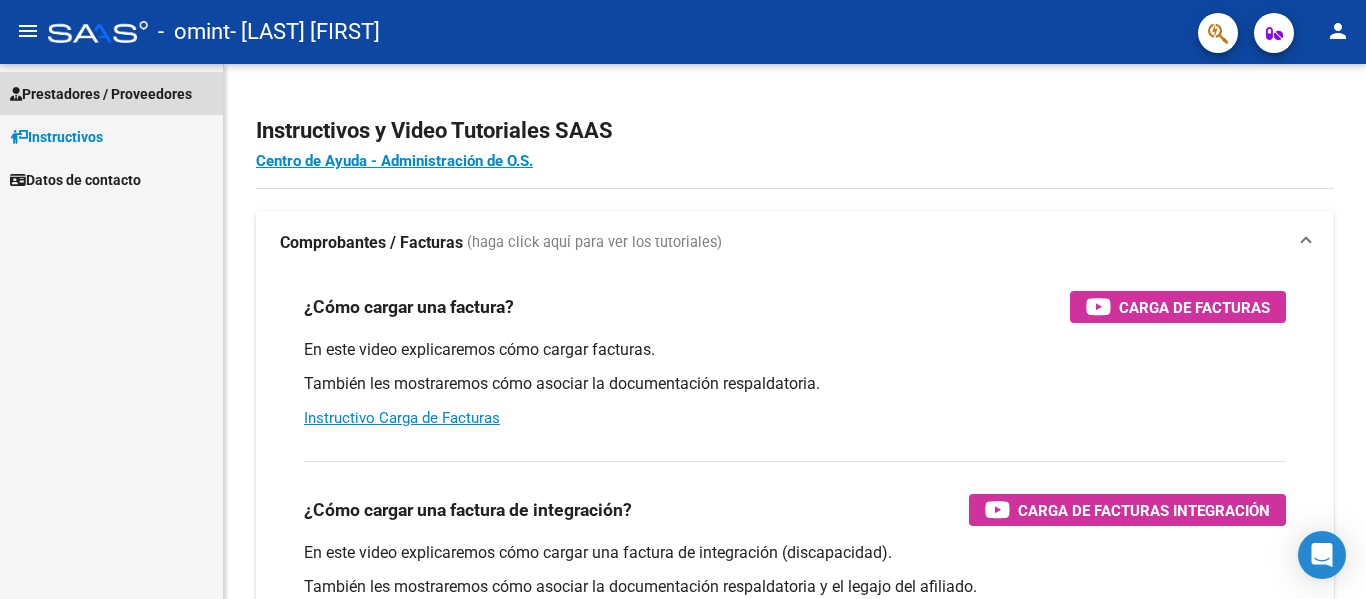 click on "Prestadores / Proveedores" at bounding box center (101, 94) 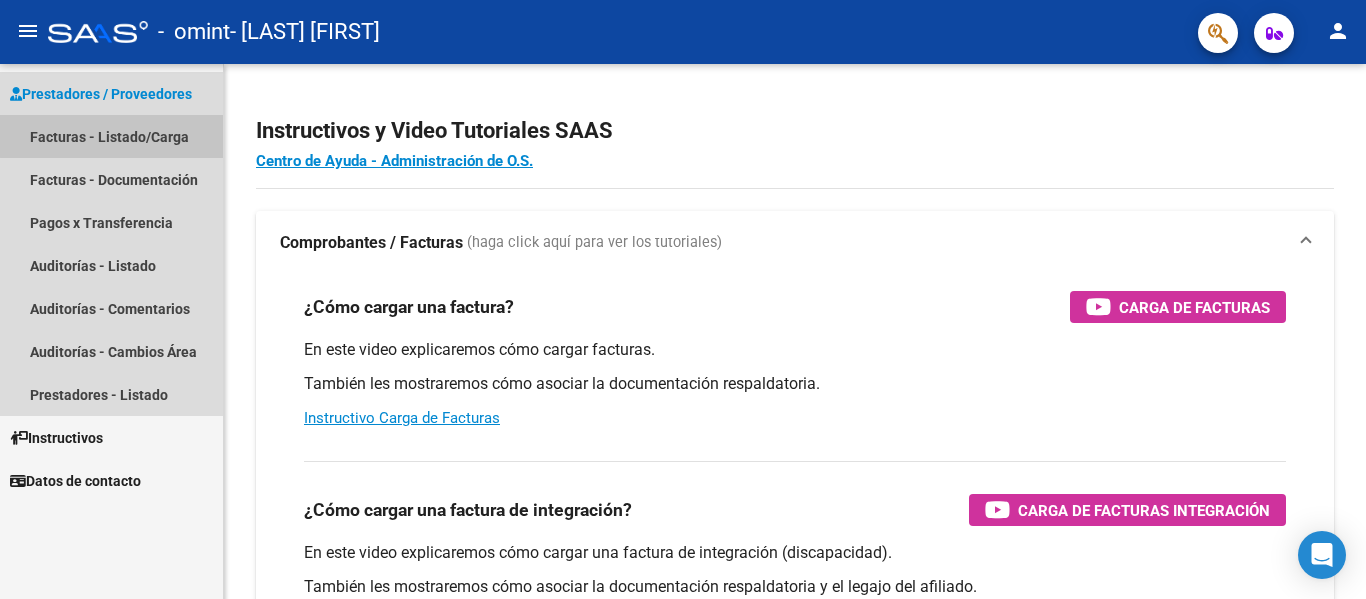 click on "Facturas - Listado/Carga" at bounding box center (111, 136) 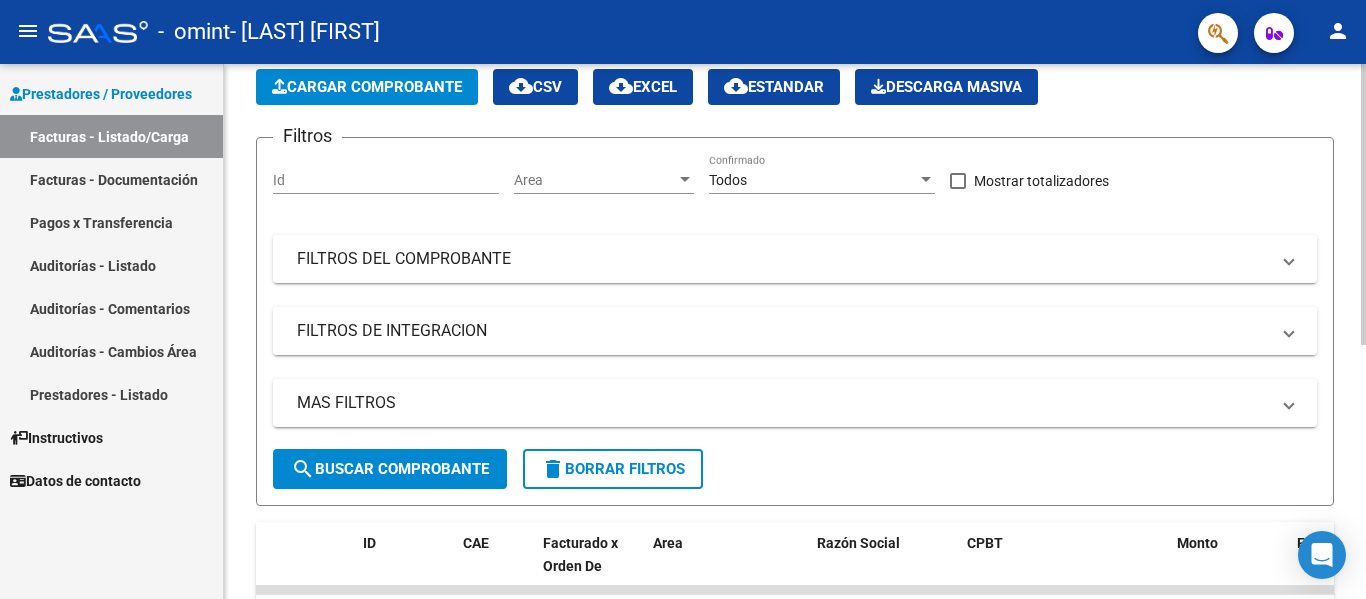 scroll, scrollTop: 0, scrollLeft: 0, axis: both 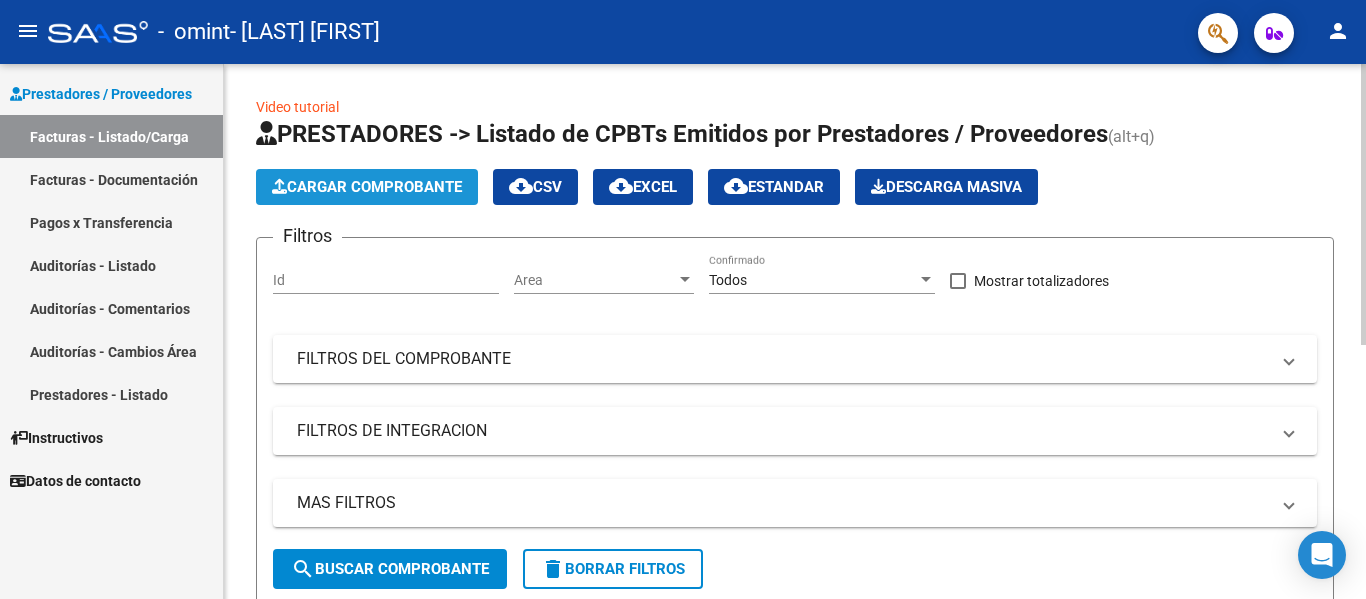click on "Cargar Comprobante" 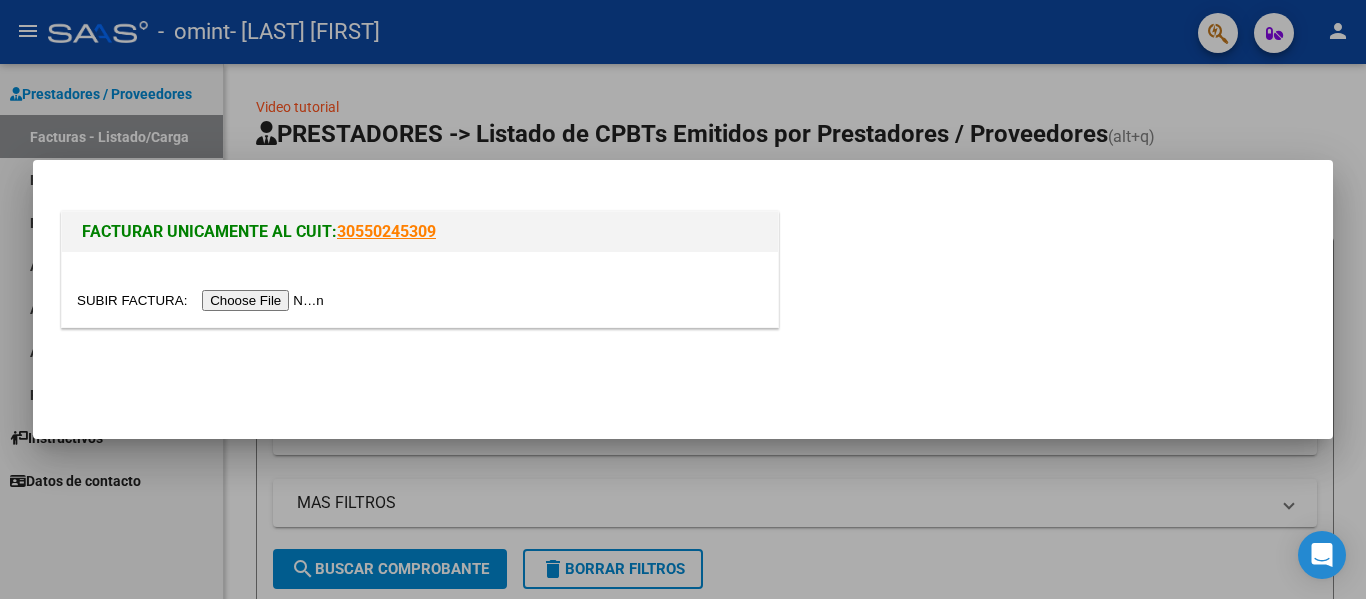 click at bounding box center [203, 300] 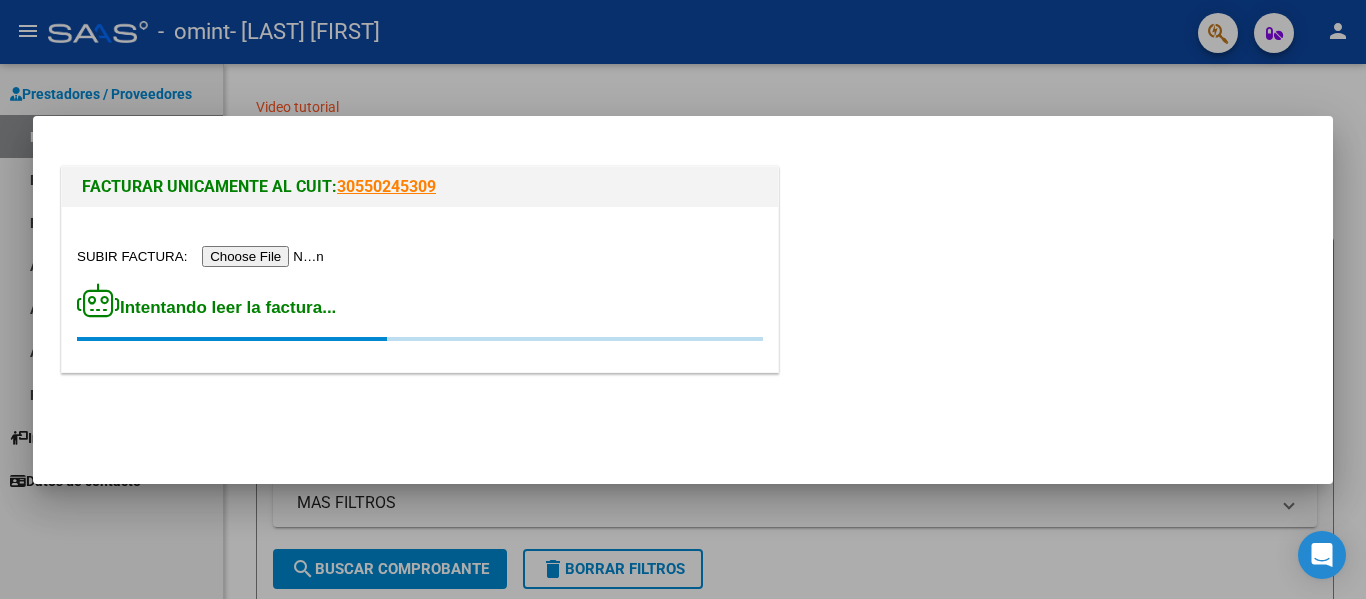 click on "FACTURAR UNICAMENTE AL CUIT:   30550245309           Intentando leer la factura..." at bounding box center (683, 273) 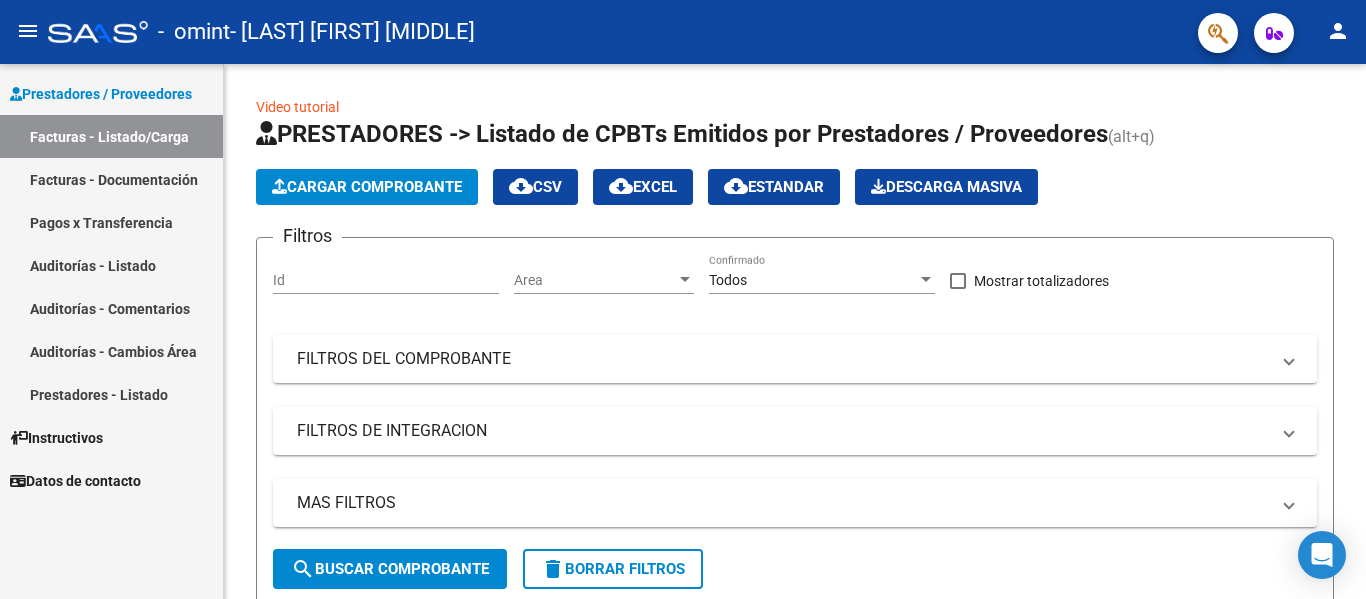 scroll, scrollTop: 0, scrollLeft: 0, axis: both 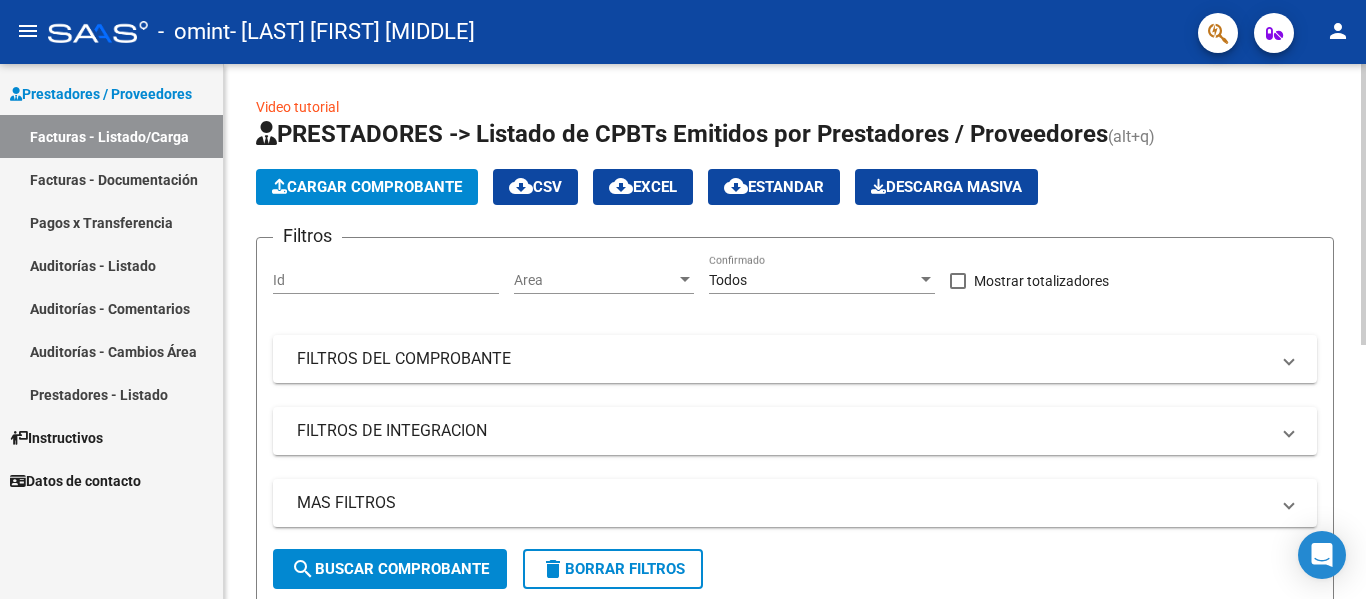 click on "Cargar Comprobante" 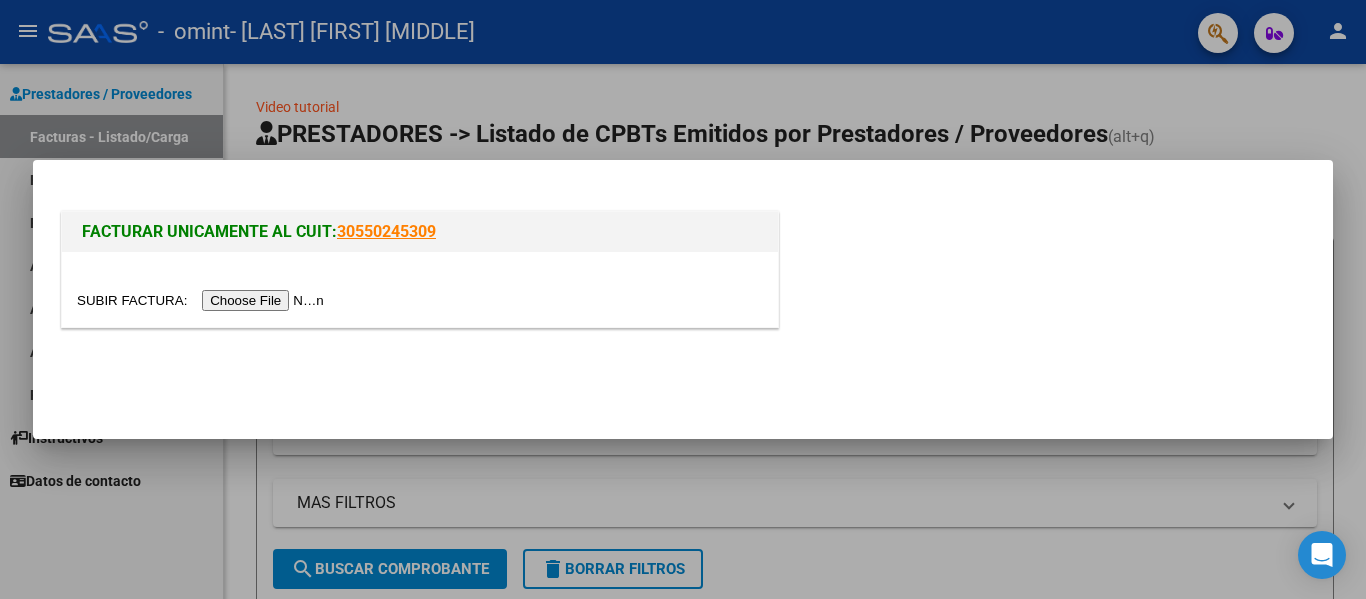 click at bounding box center [203, 300] 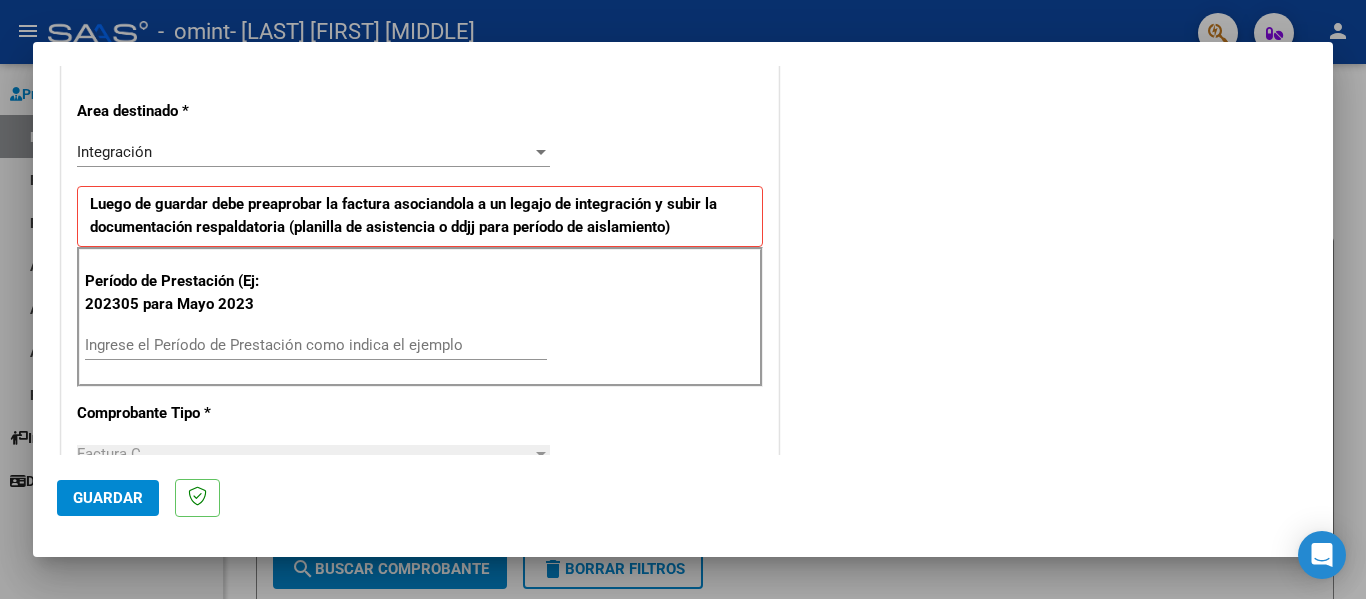 scroll, scrollTop: 500, scrollLeft: 0, axis: vertical 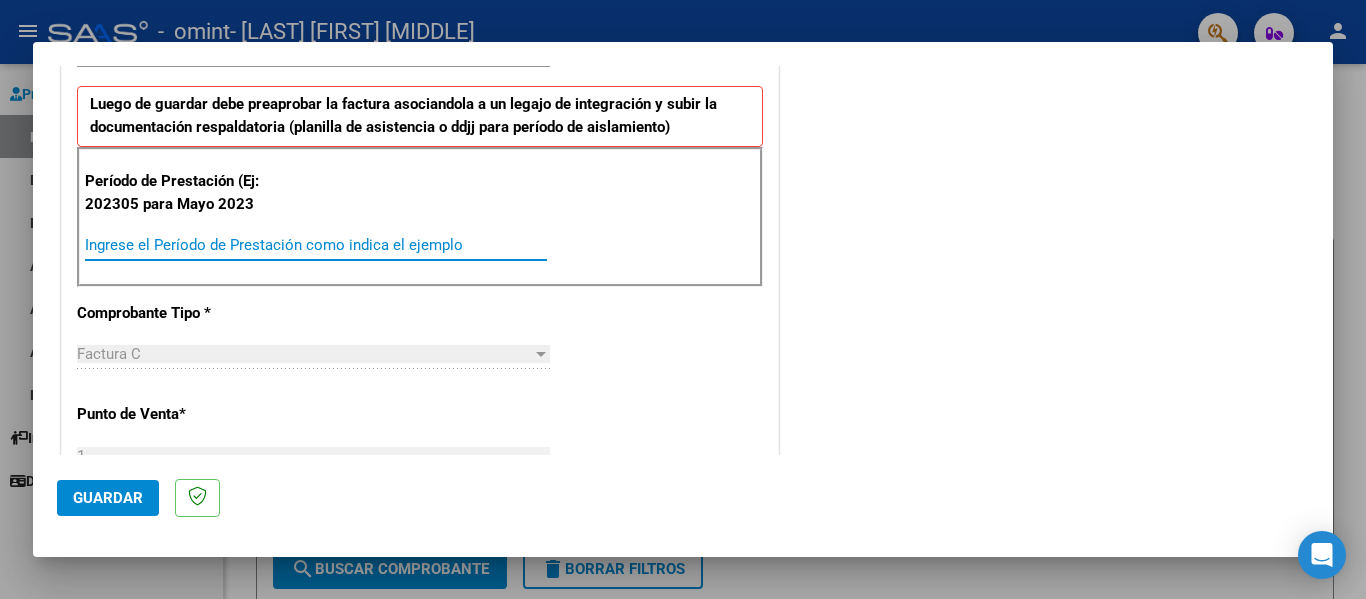 click on "Ingrese el Período de Prestación como indica el ejemplo" at bounding box center (316, 245) 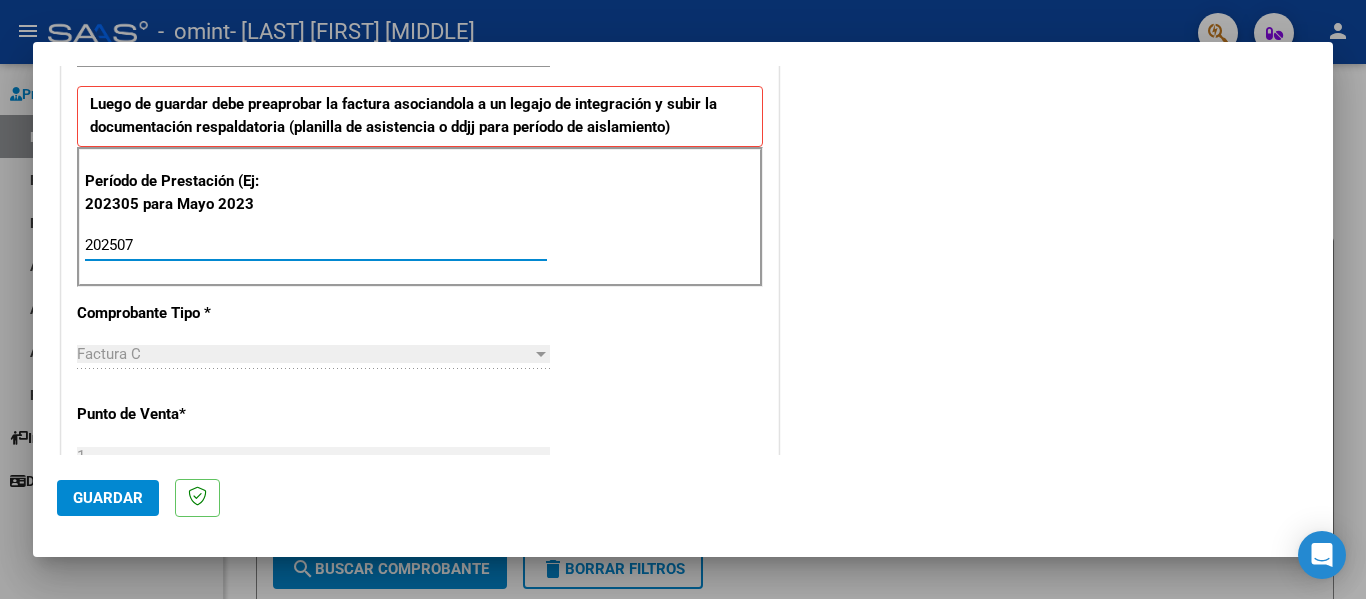 type on "202507" 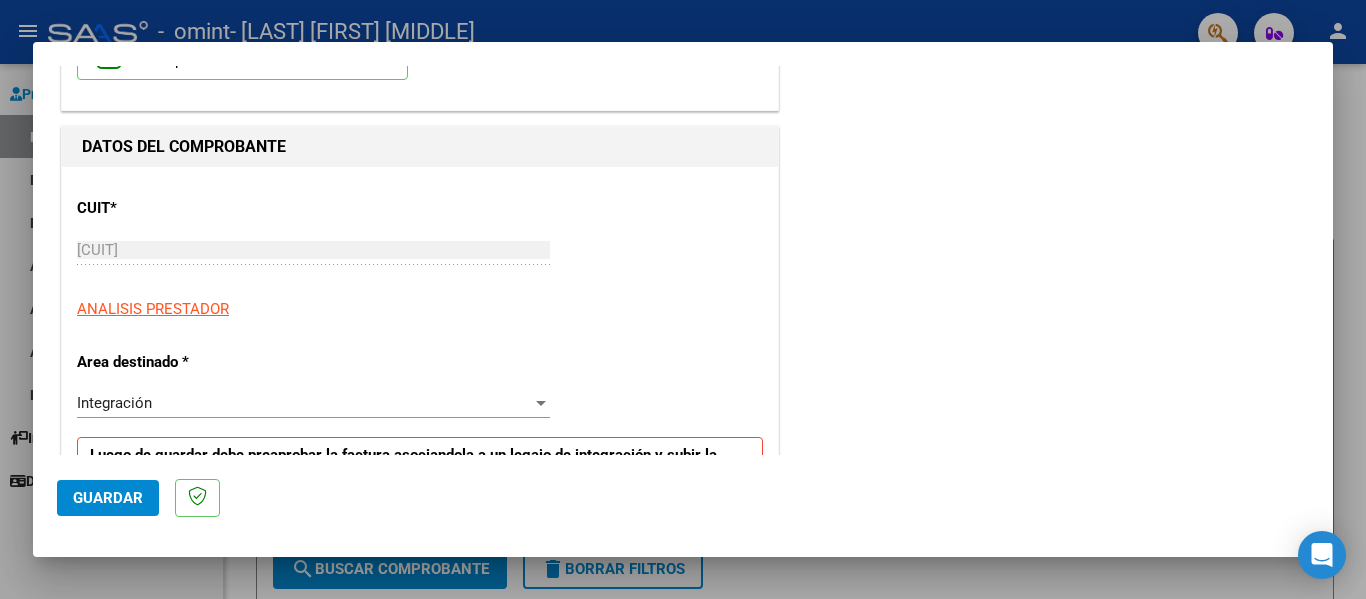 scroll, scrollTop: 0, scrollLeft: 0, axis: both 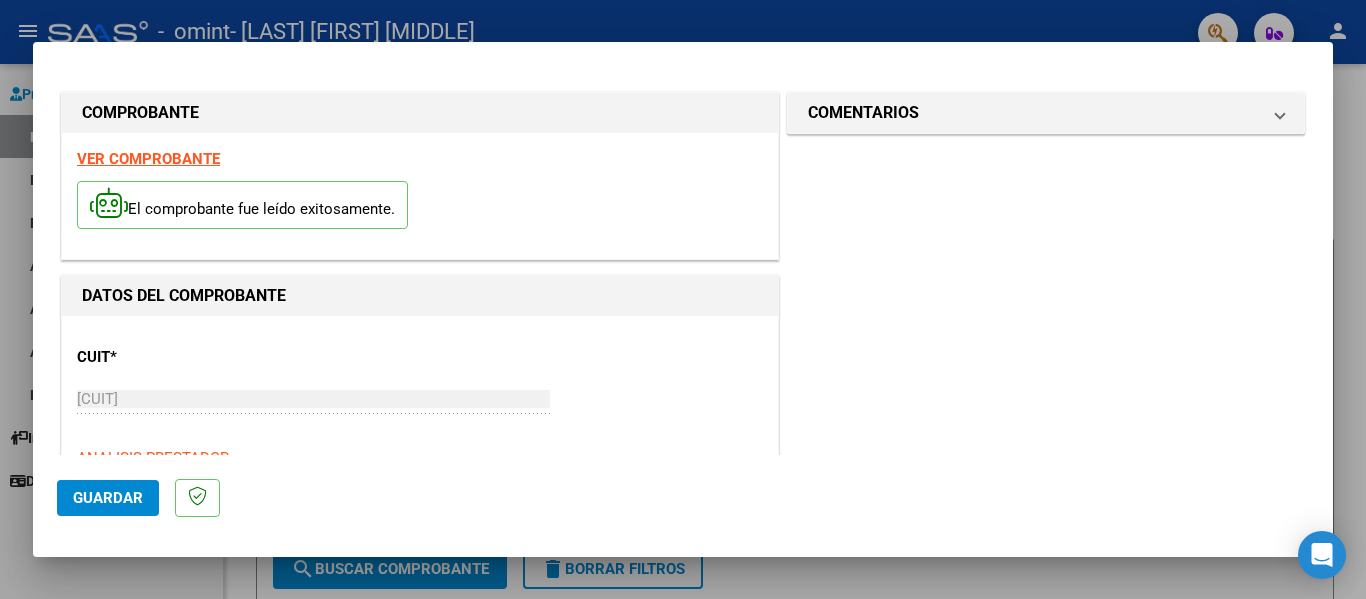 click on "Guardar" 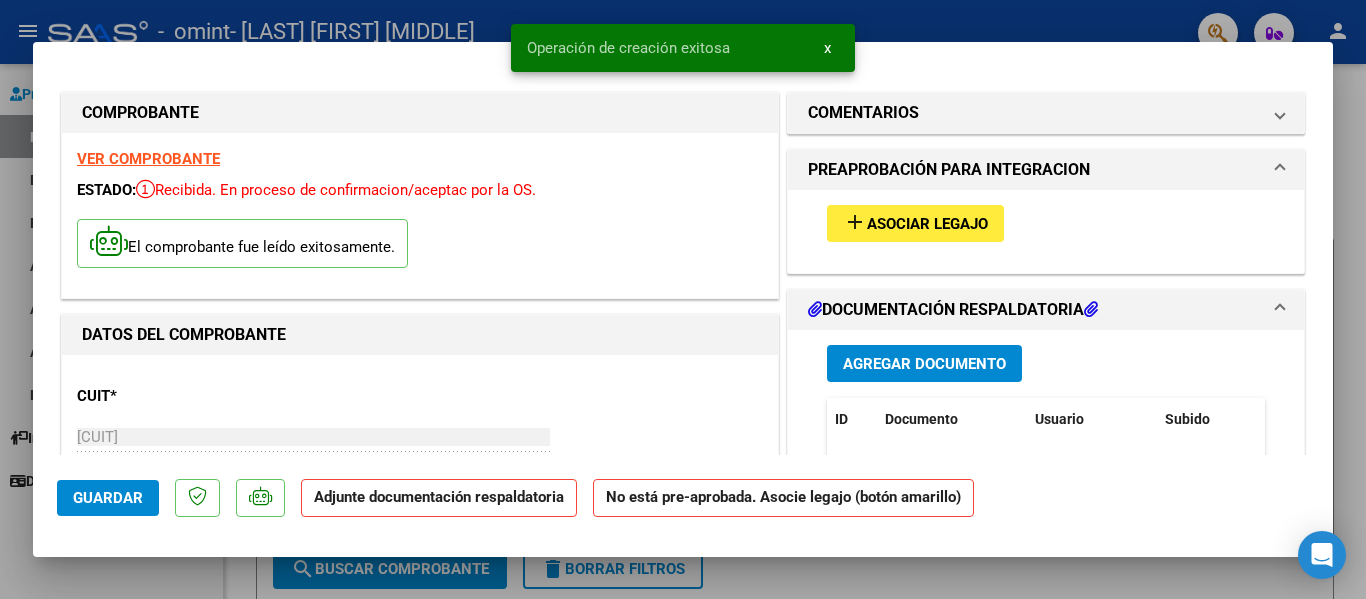 click on "Asociar Legajo" at bounding box center [927, 224] 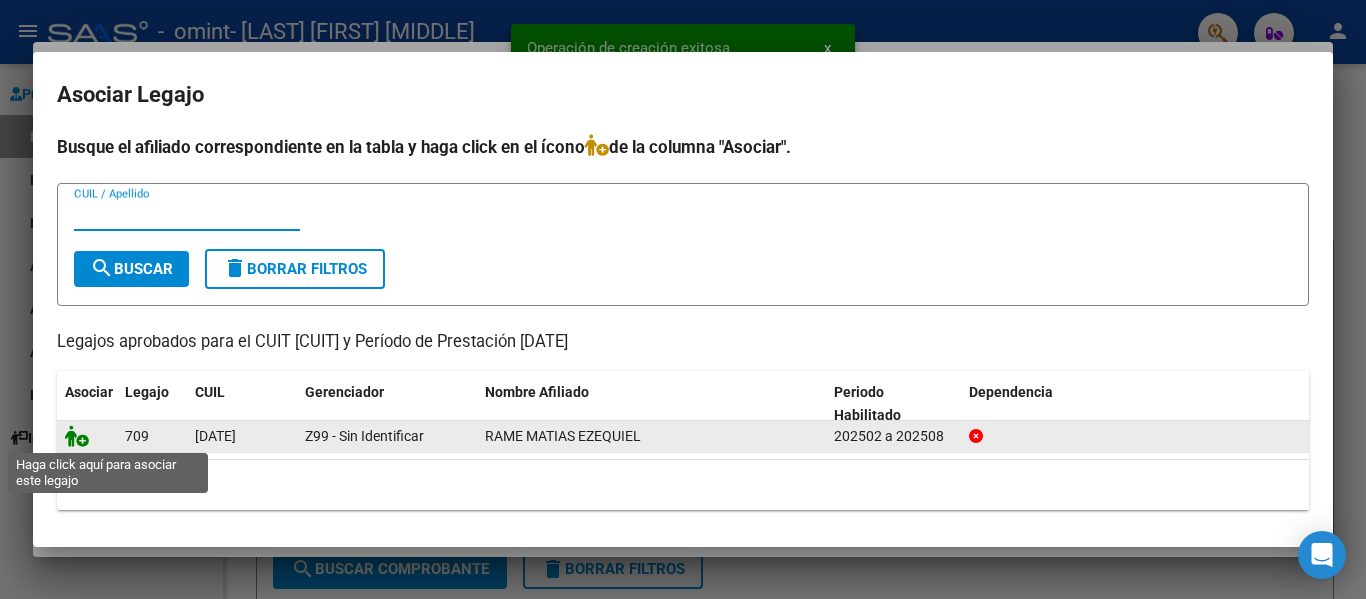 click 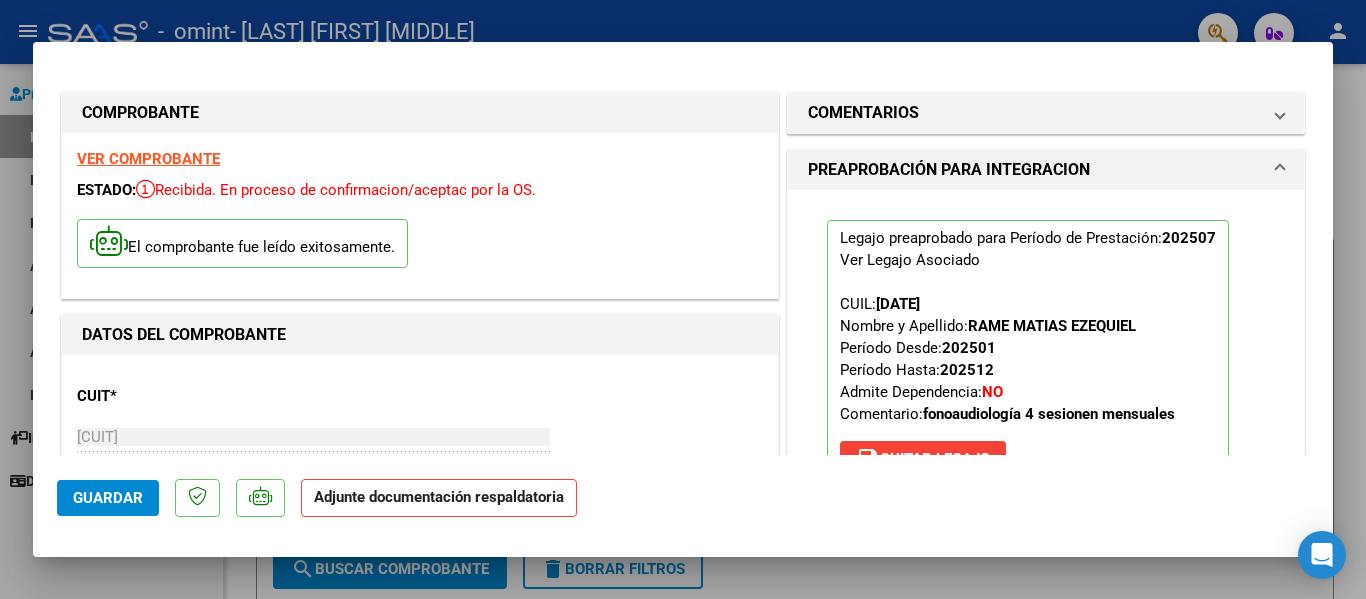 scroll, scrollTop: 200, scrollLeft: 0, axis: vertical 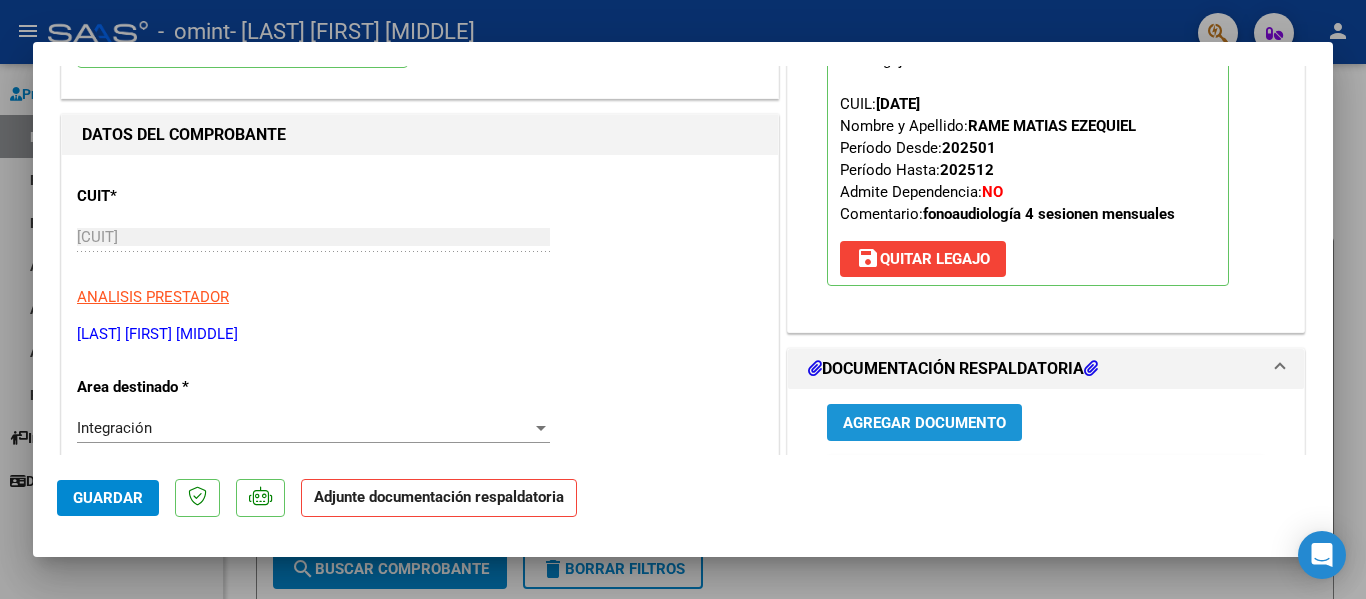 click on "Agregar Documento" at bounding box center (924, 423) 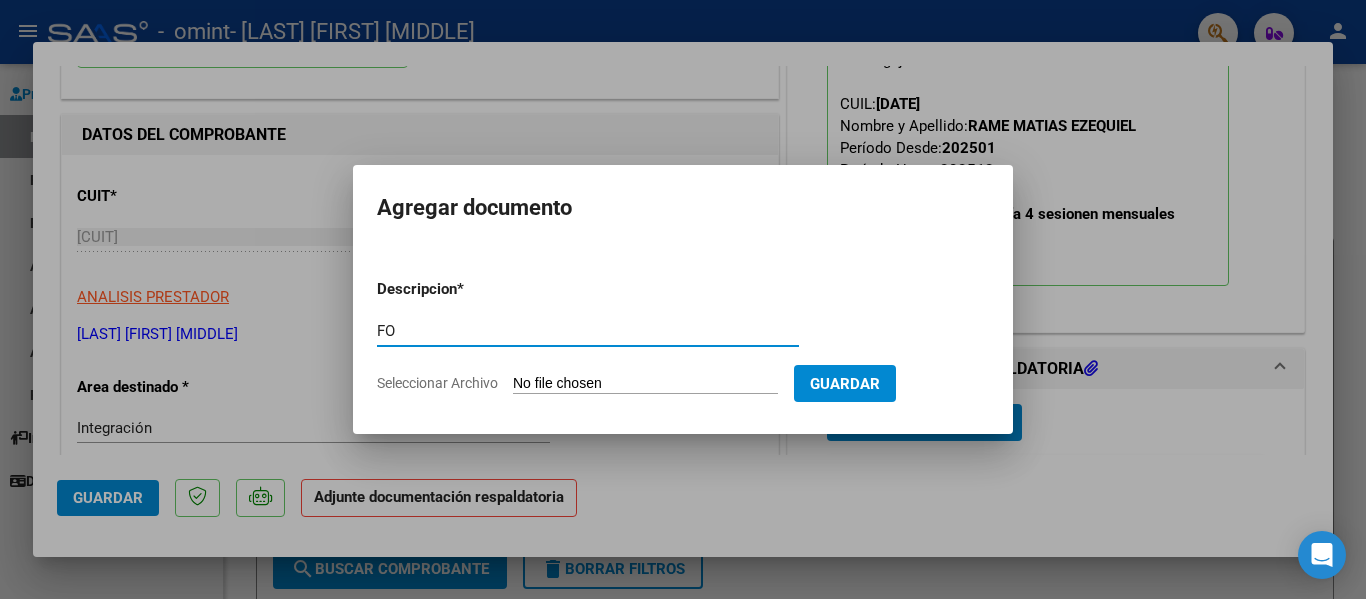 type on "F" 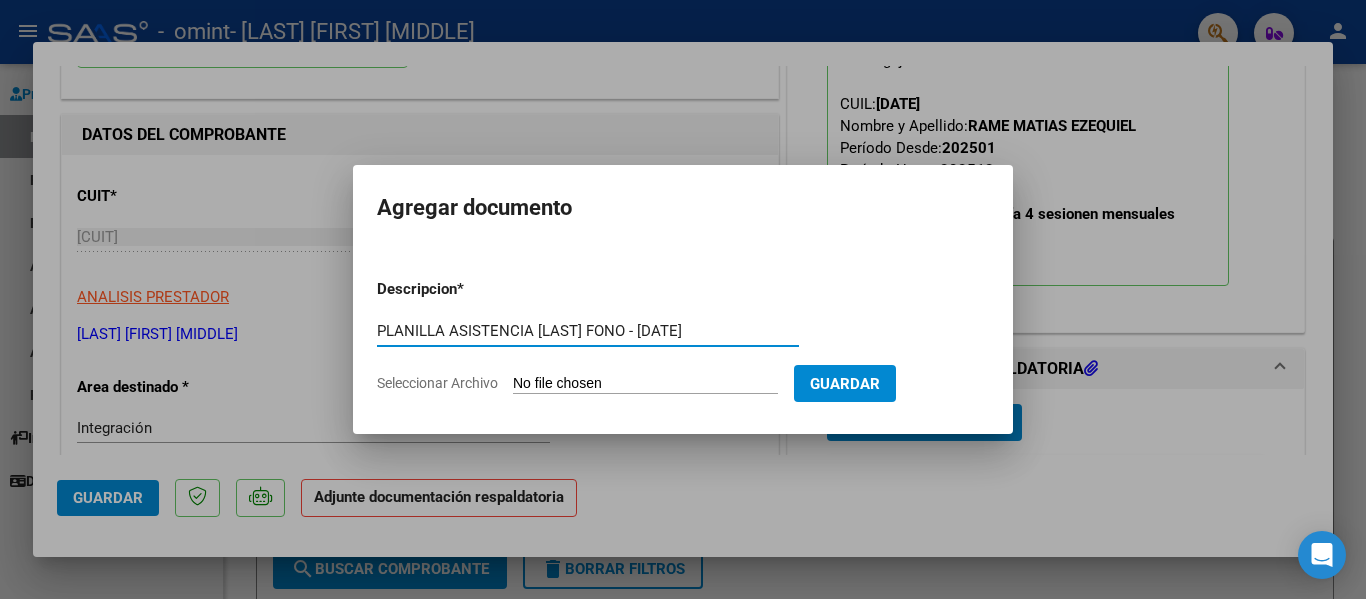 type on "PLANILLA ASISTENCIA [LAST] FONO - [DATE]" 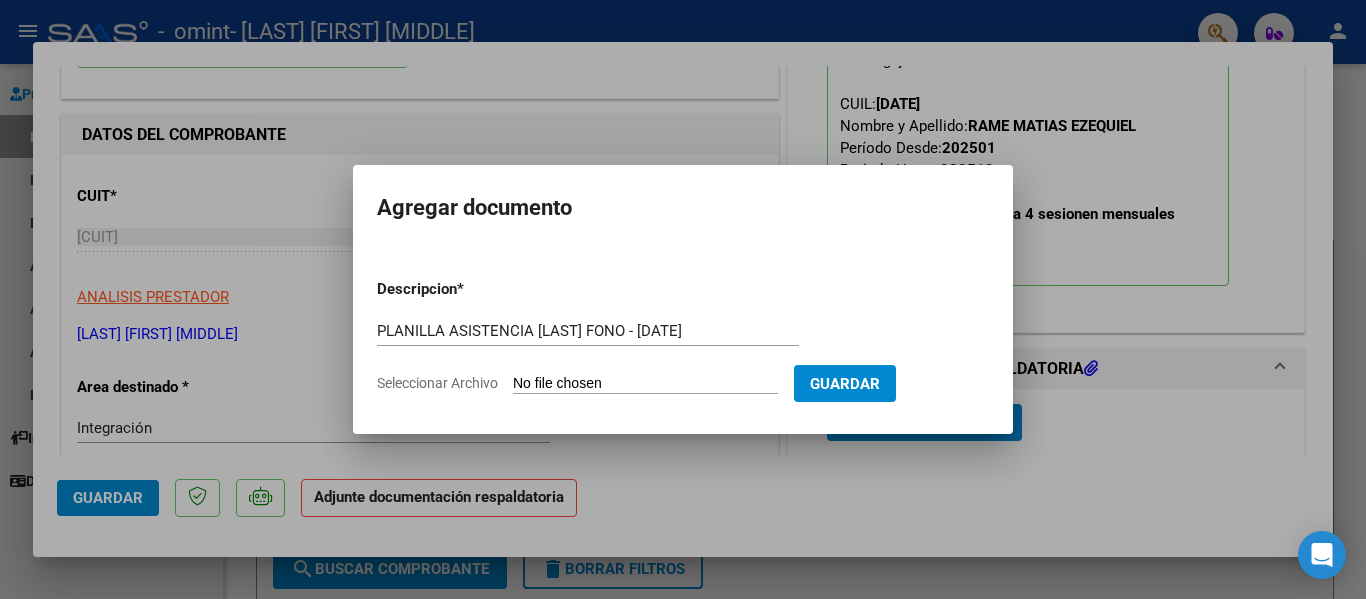 type on "C:\fakepath\07 FONO [LAST] ..pdf" 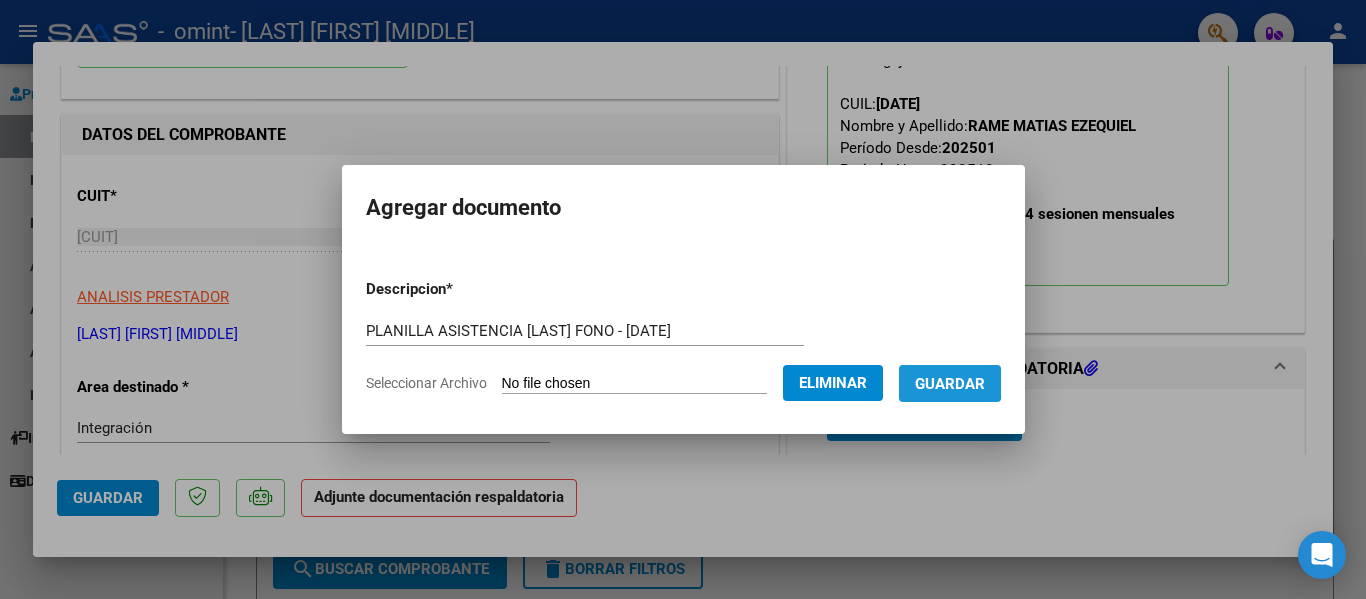click on "Guardar" at bounding box center (950, 384) 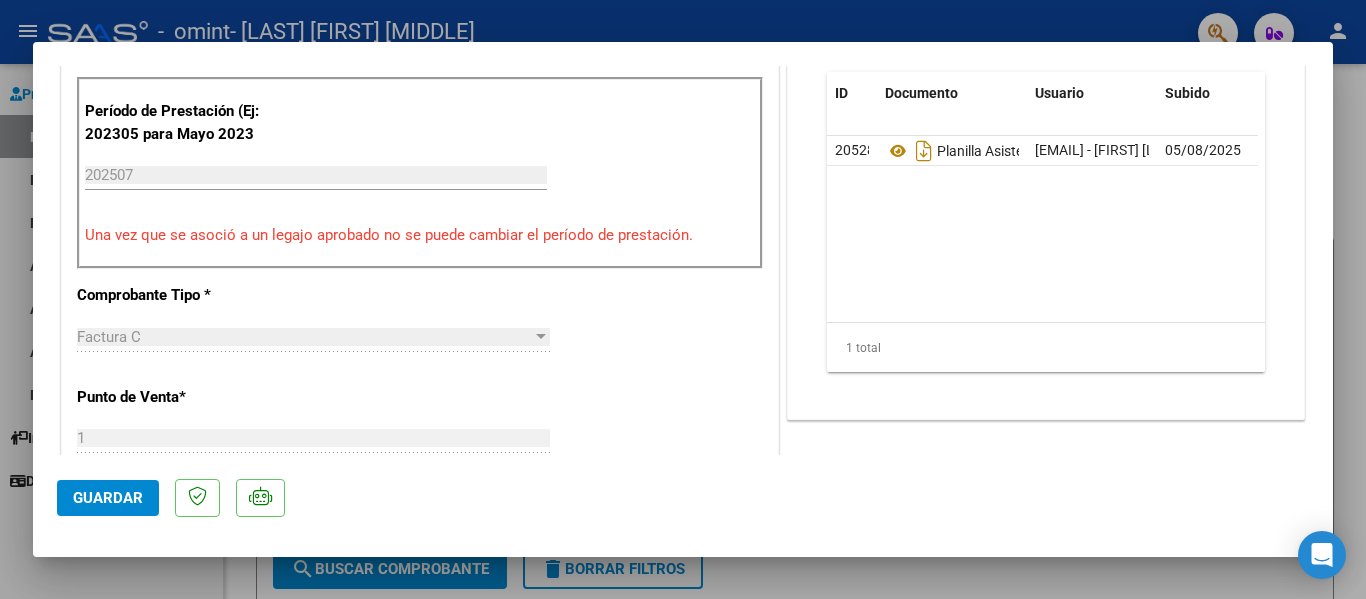 scroll, scrollTop: 700, scrollLeft: 0, axis: vertical 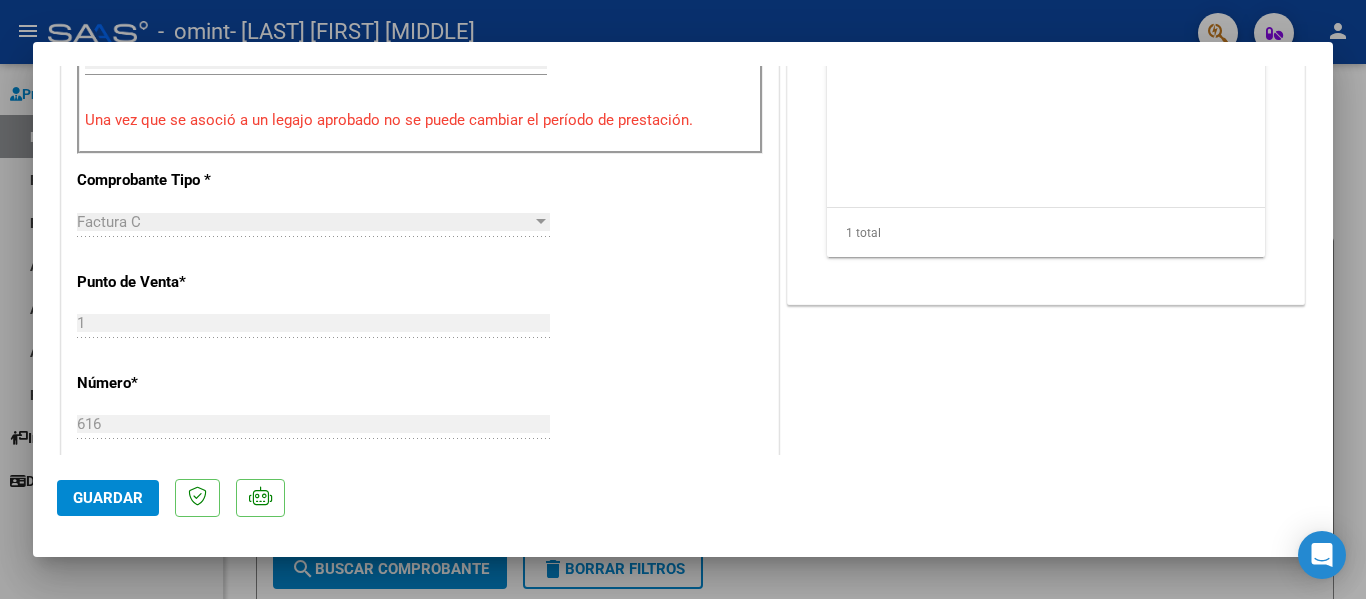 click on "Guardar" 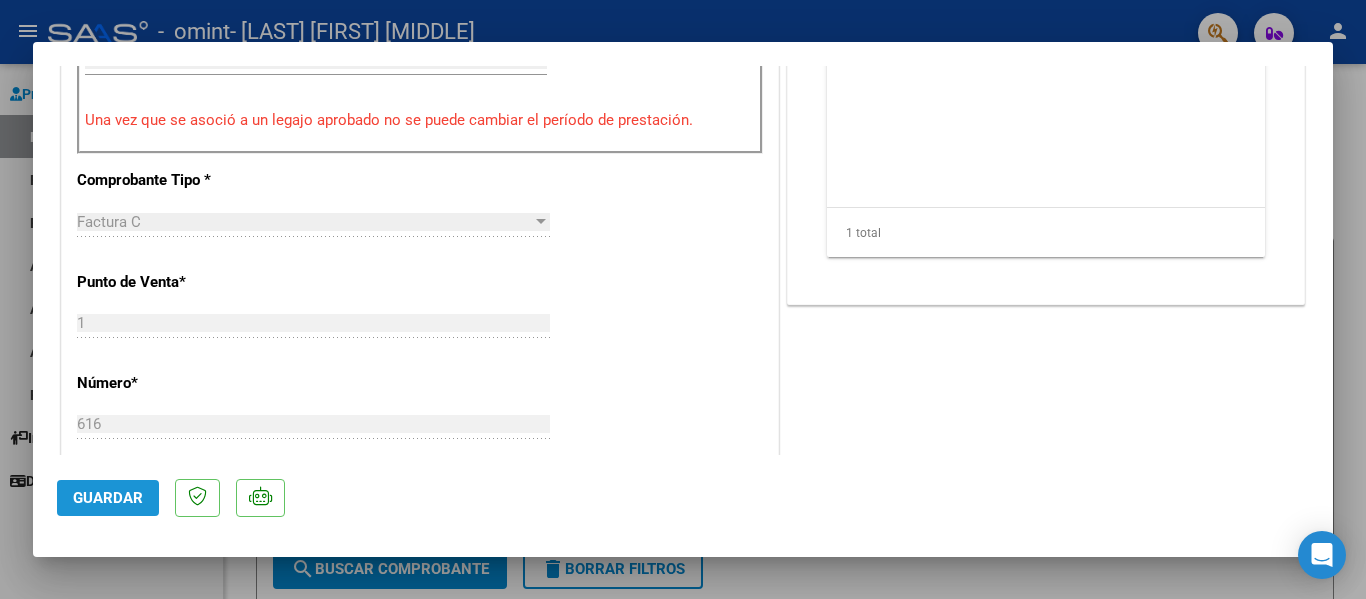click on "Guardar" 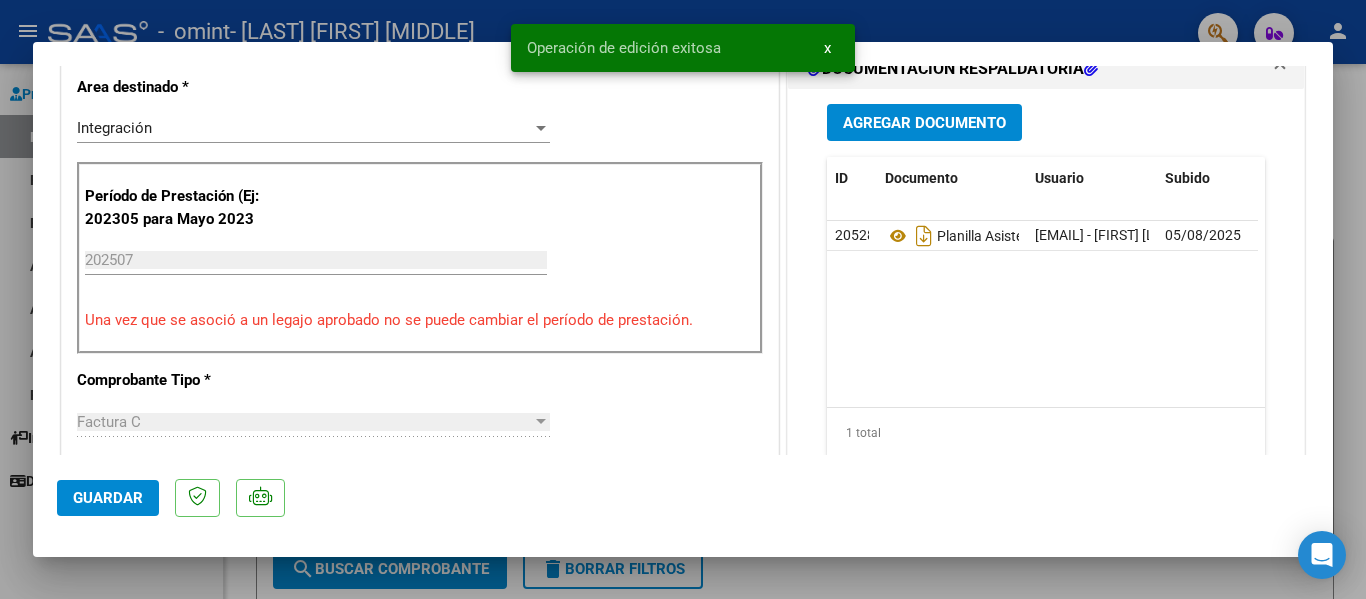 scroll, scrollTop: 400, scrollLeft: 0, axis: vertical 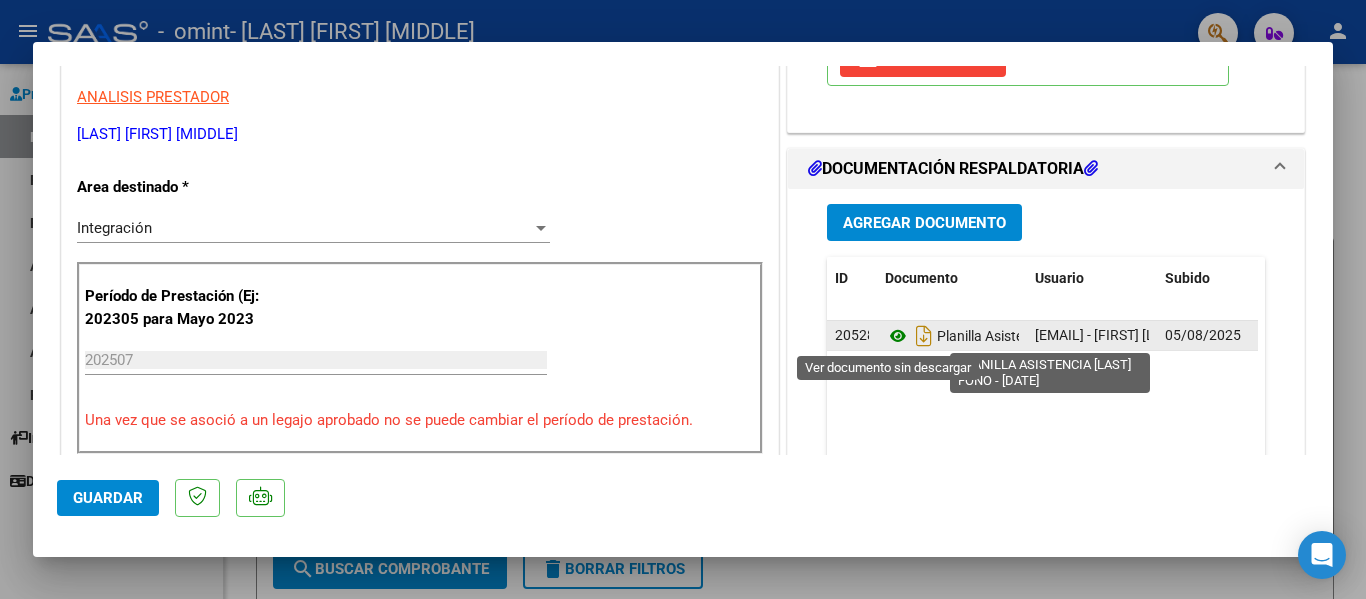 click 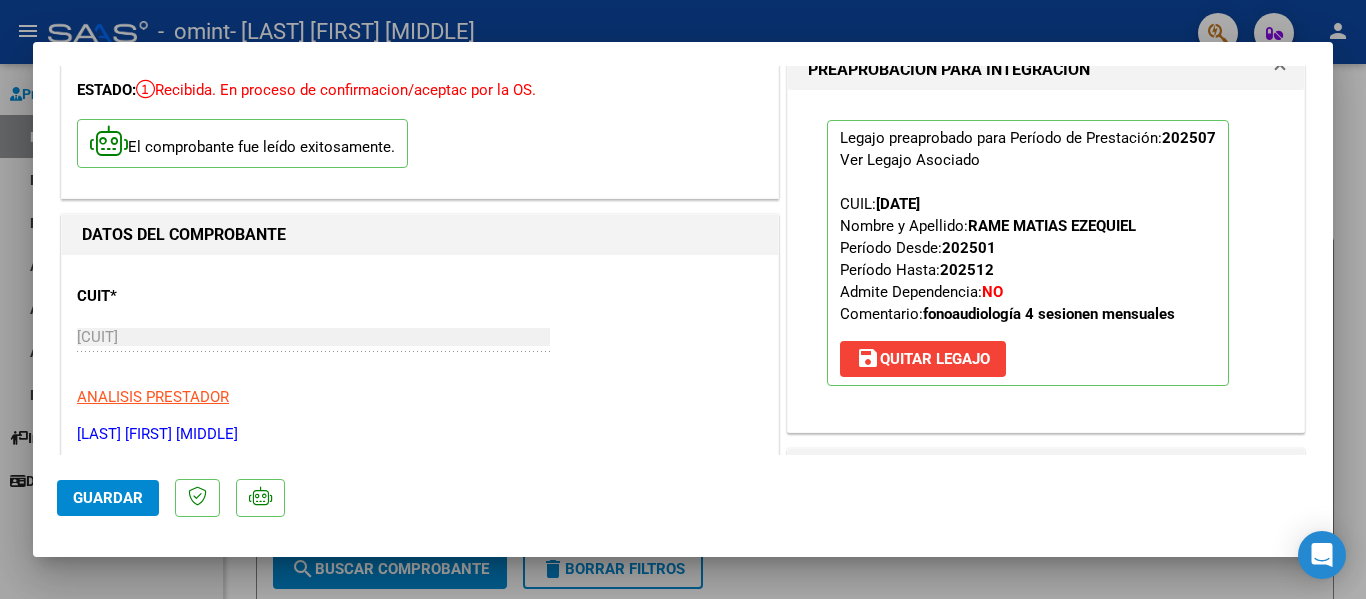 scroll, scrollTop: 0, scrollLeft: 0, axis: both 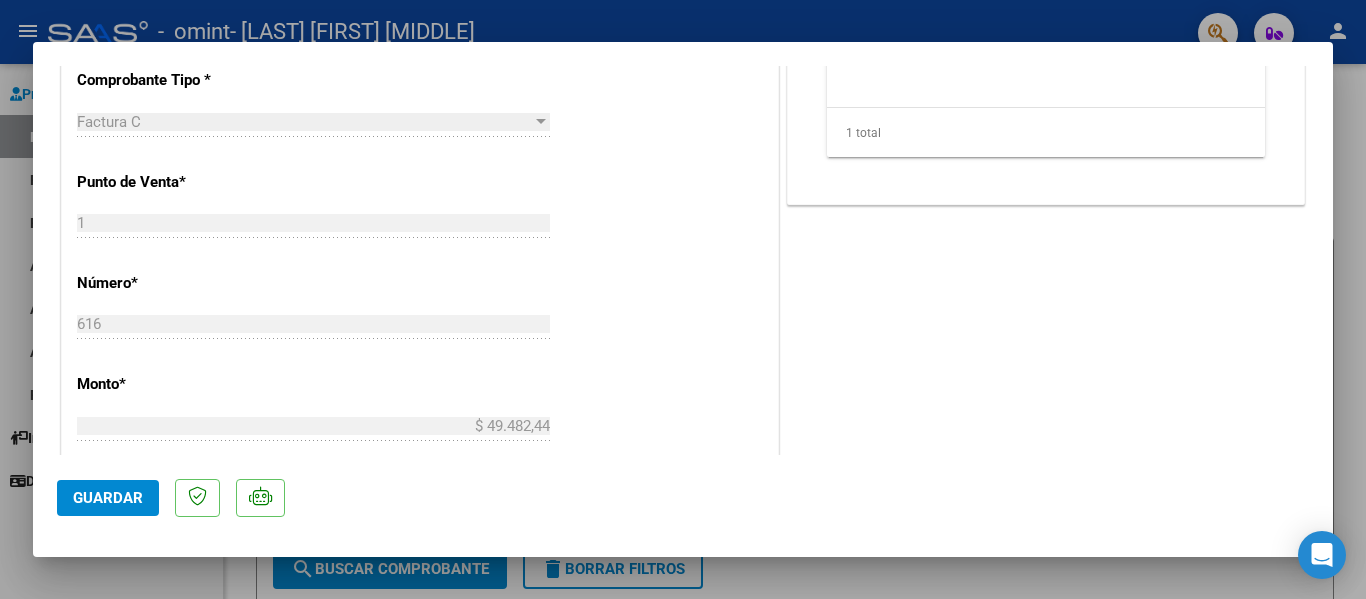 click at bounding box center [683, 299] 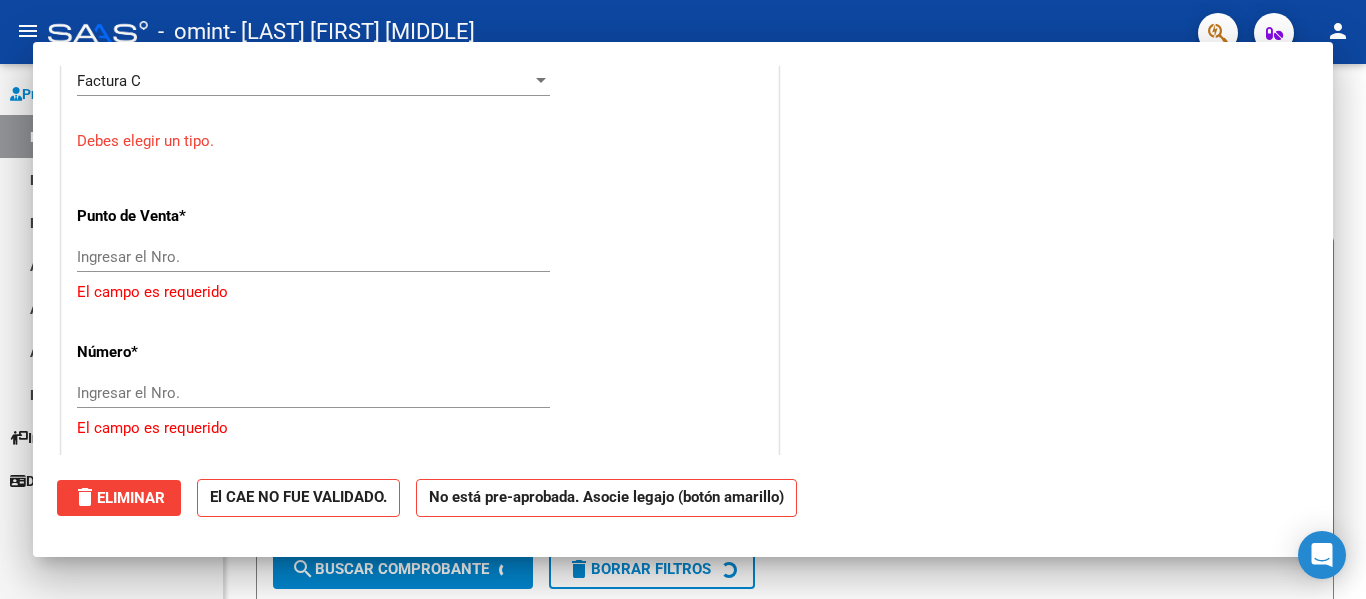 scroll, scrollTop: 739, scrollLeft: 0, axis: vertical 